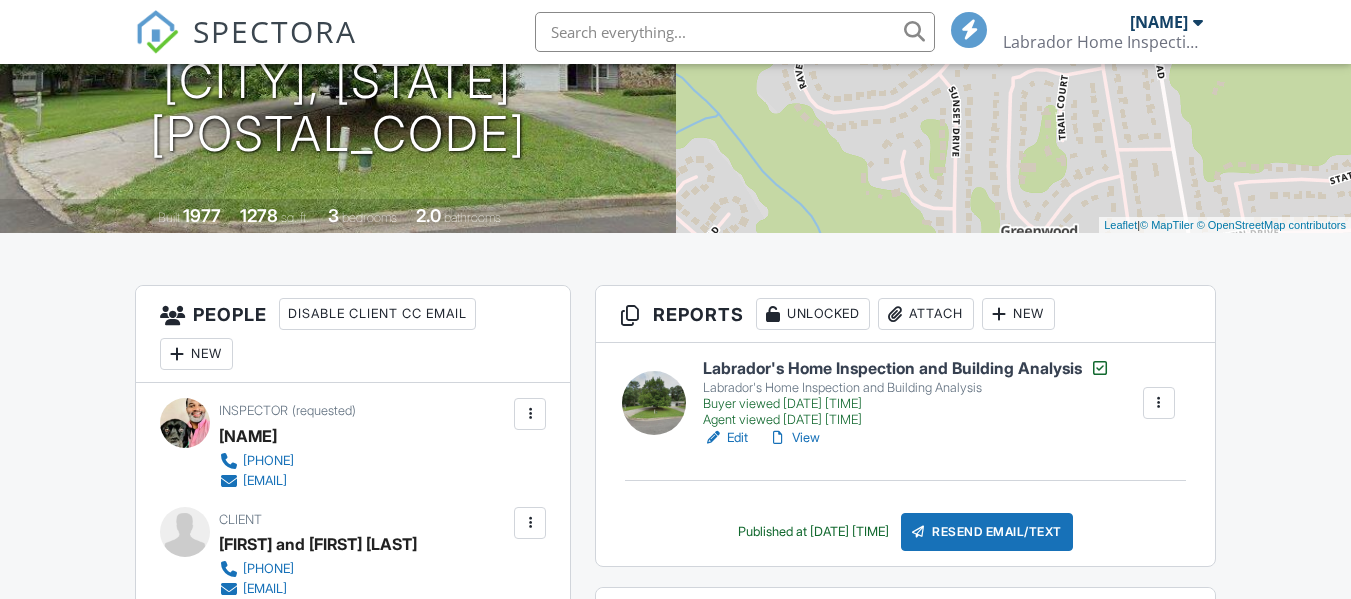 scroll, scrollTop: 300, scrollLeft: 0, axis: vertical 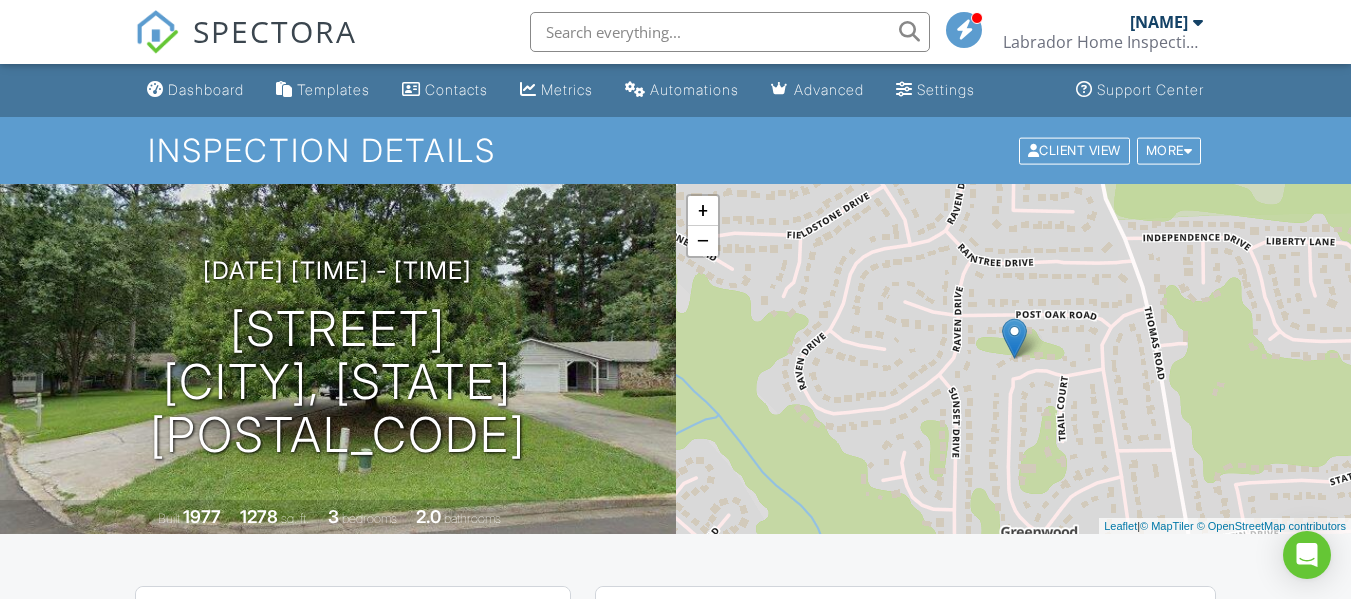 click on "Dashboard" at bounding box center (206, 89) 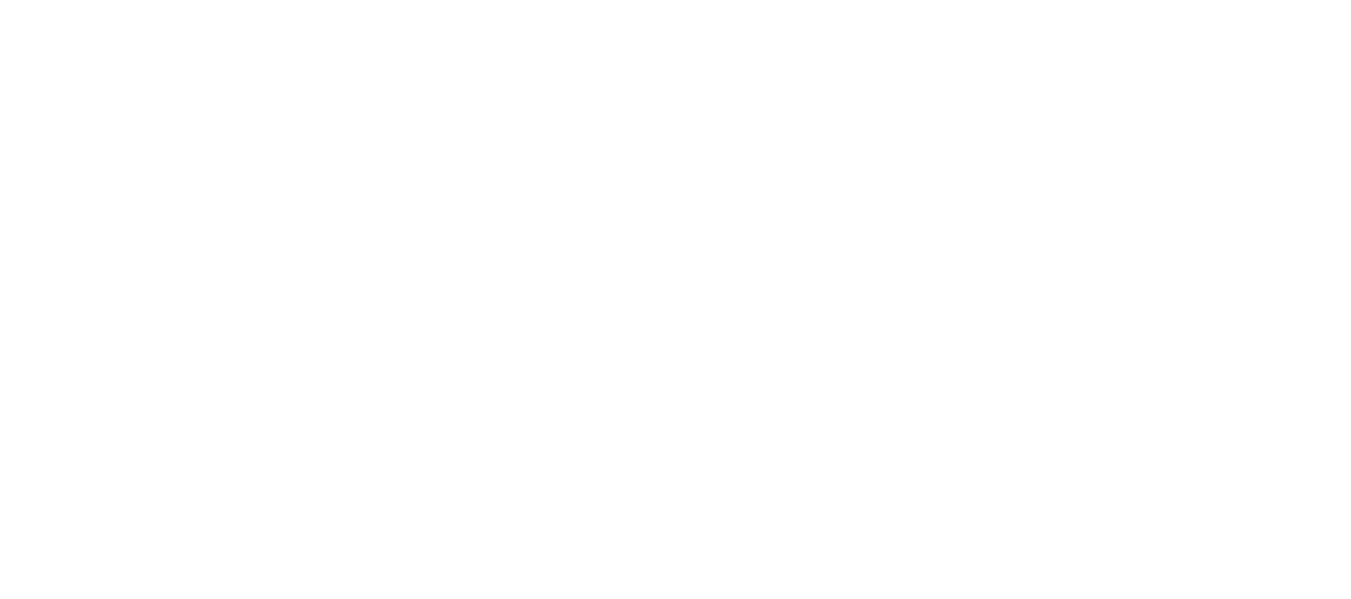 scroll, scrollTop: 0, scrollLeft: 0, axis: both 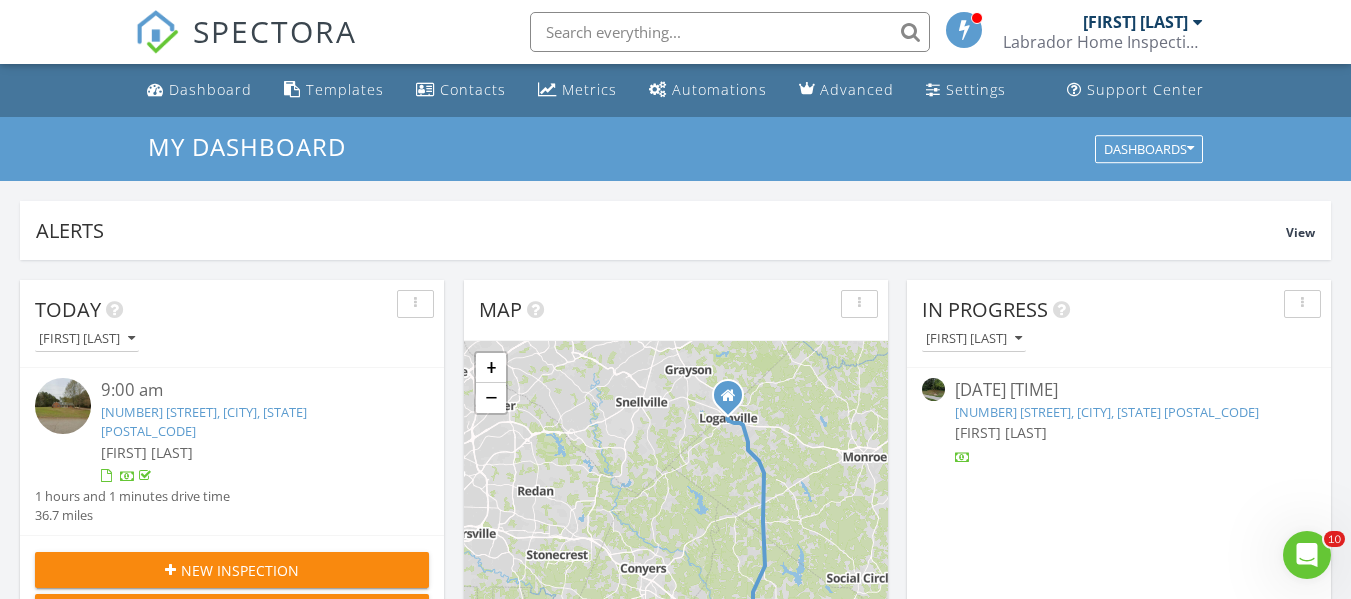 click on "1102 Ola Dale Ct, McDonough, GA 30252" at bounding box center (204, 421) 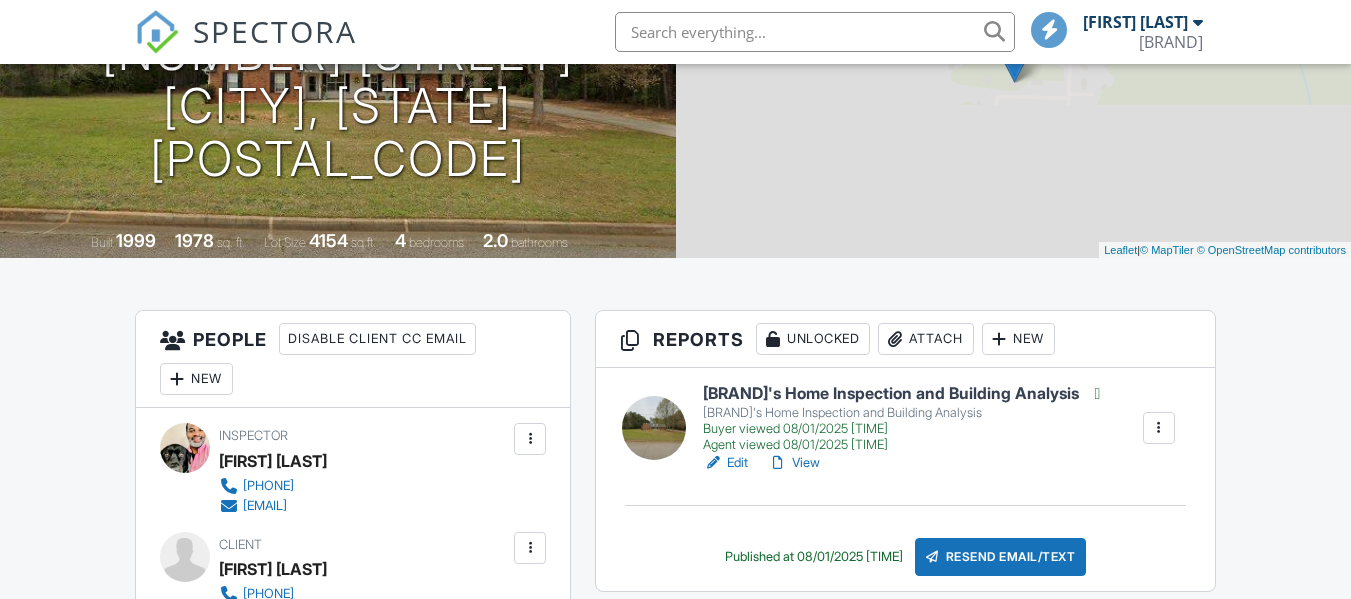 scroll, scrollTop: 100, scrollLeft: 0, axis: vertical 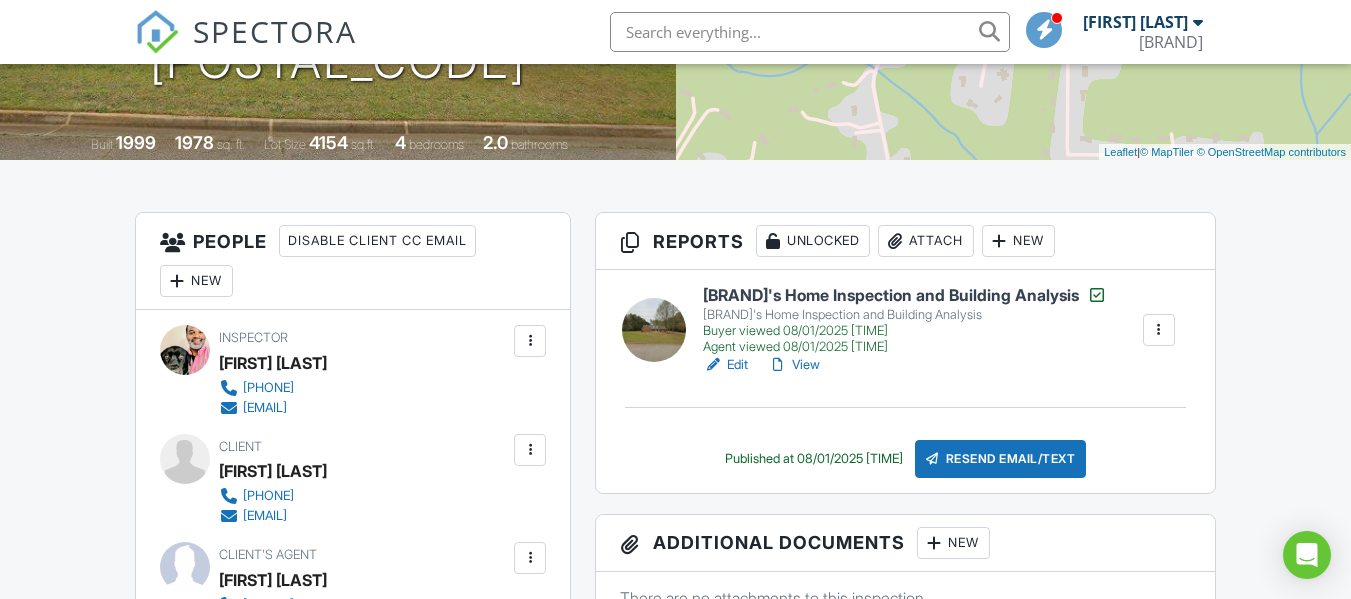 click on "Buyer viewed [DATE]  [TIME]" at bounding box center [905, 331] 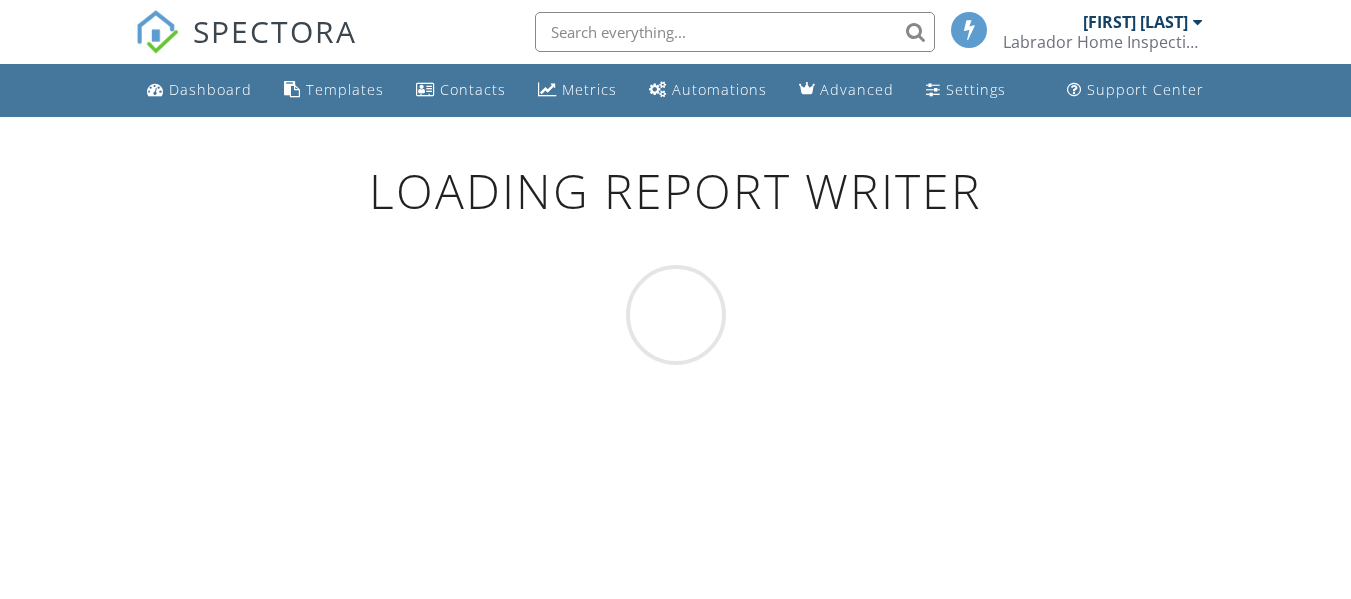 scroll, scrollTop: 0, scrollLeft: 0, axis: both 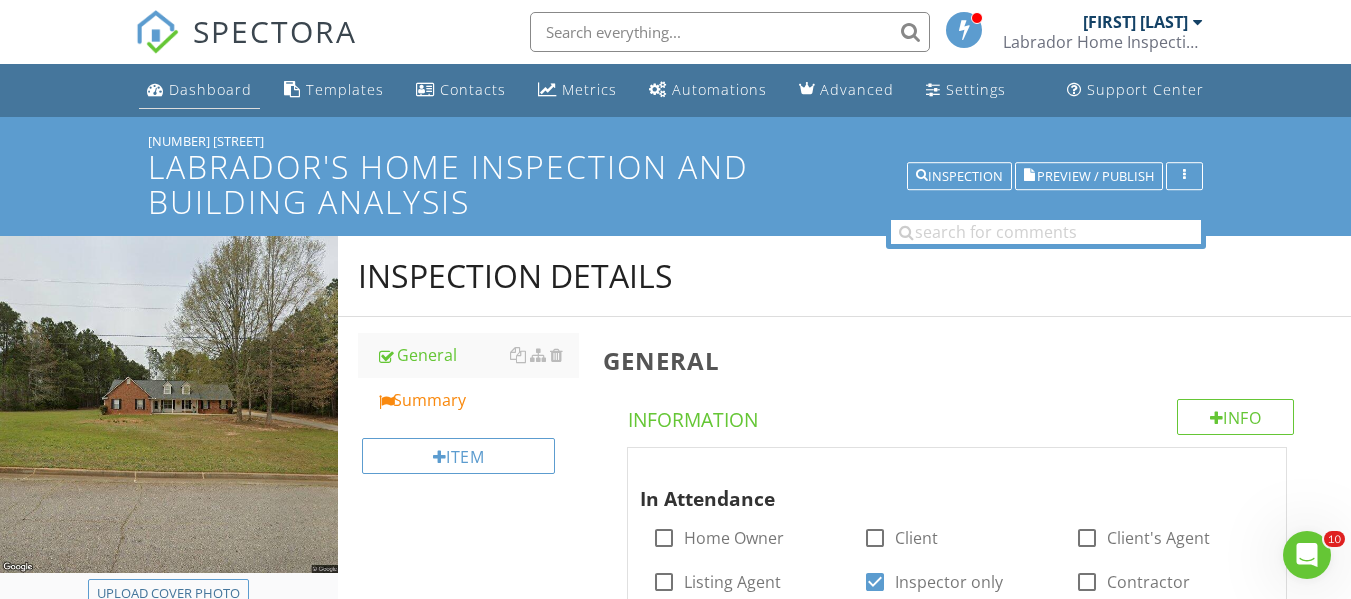 click on "Dashboard" at bounding box center [210, 89] 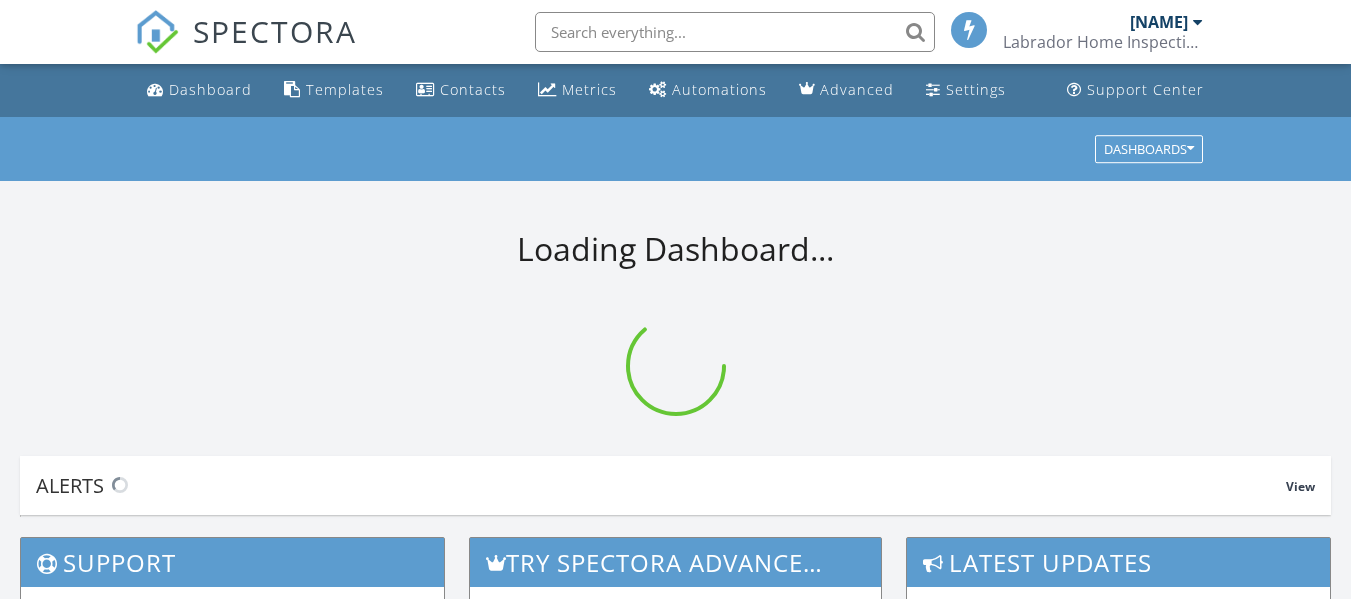 scroll, scrollTop: 0, scrollLeft: 0, axis: both 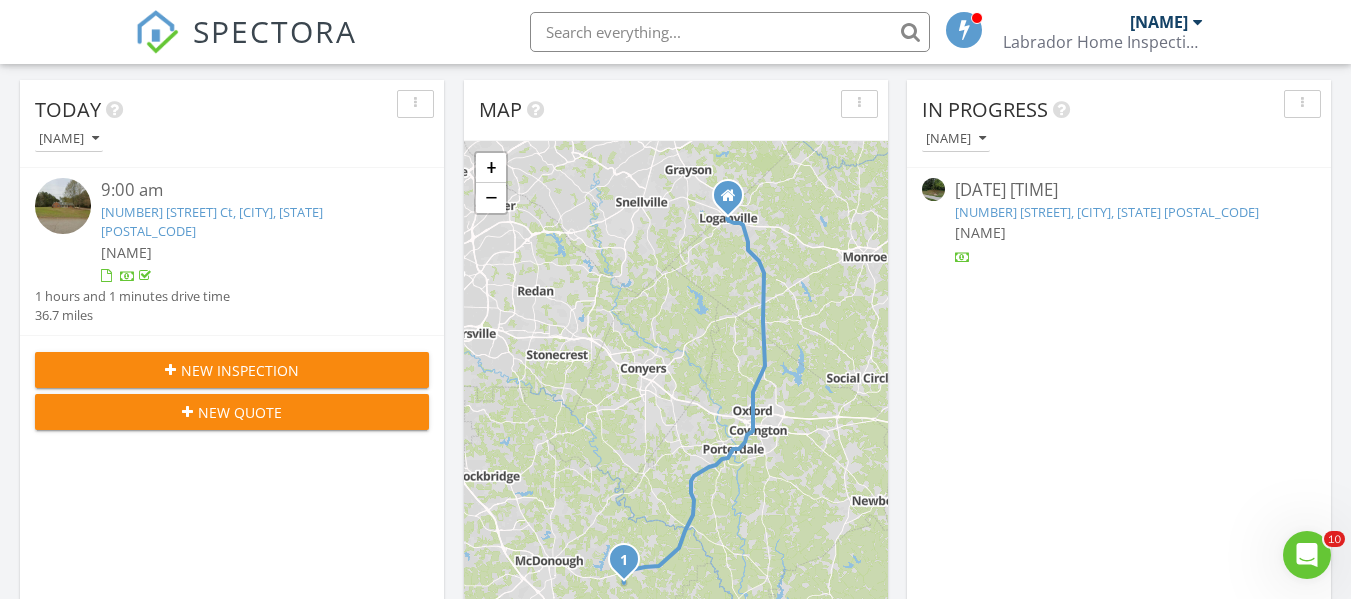 click on "[NUMBER] [STREET] Ct, [CITY], [STATE] [POSTAL_CODE]" at bounding box center [212, 221] 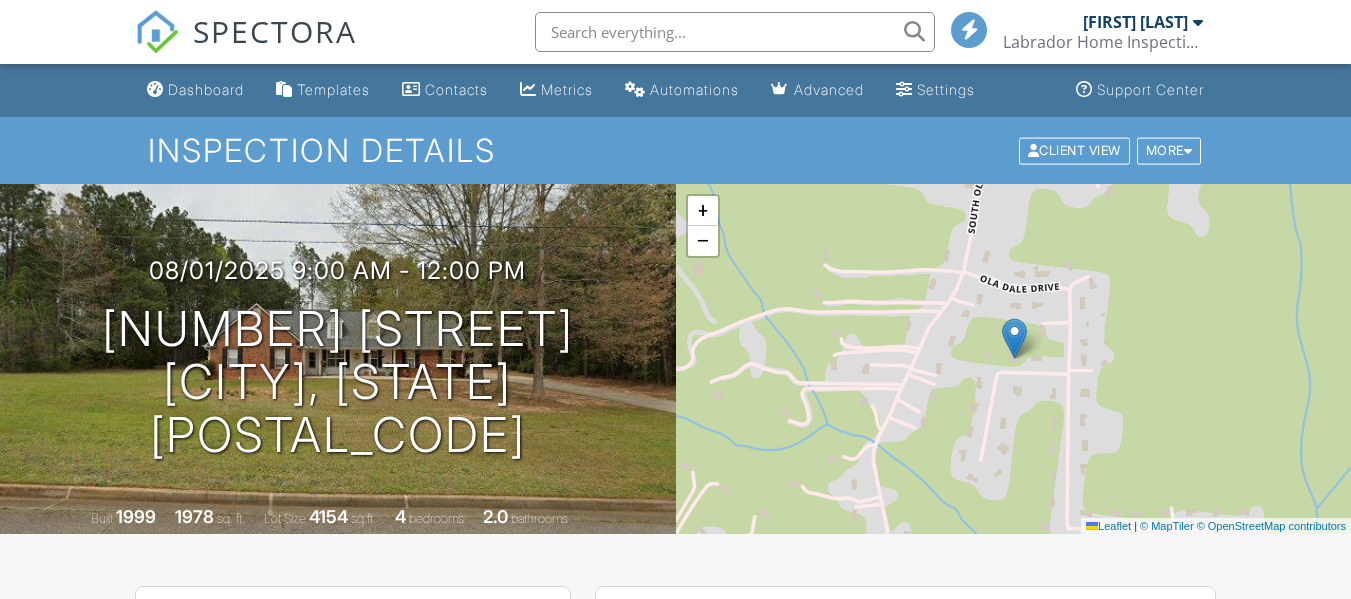 scroll, scrollTop: 400, scrollLeft: 0, axis: vertical 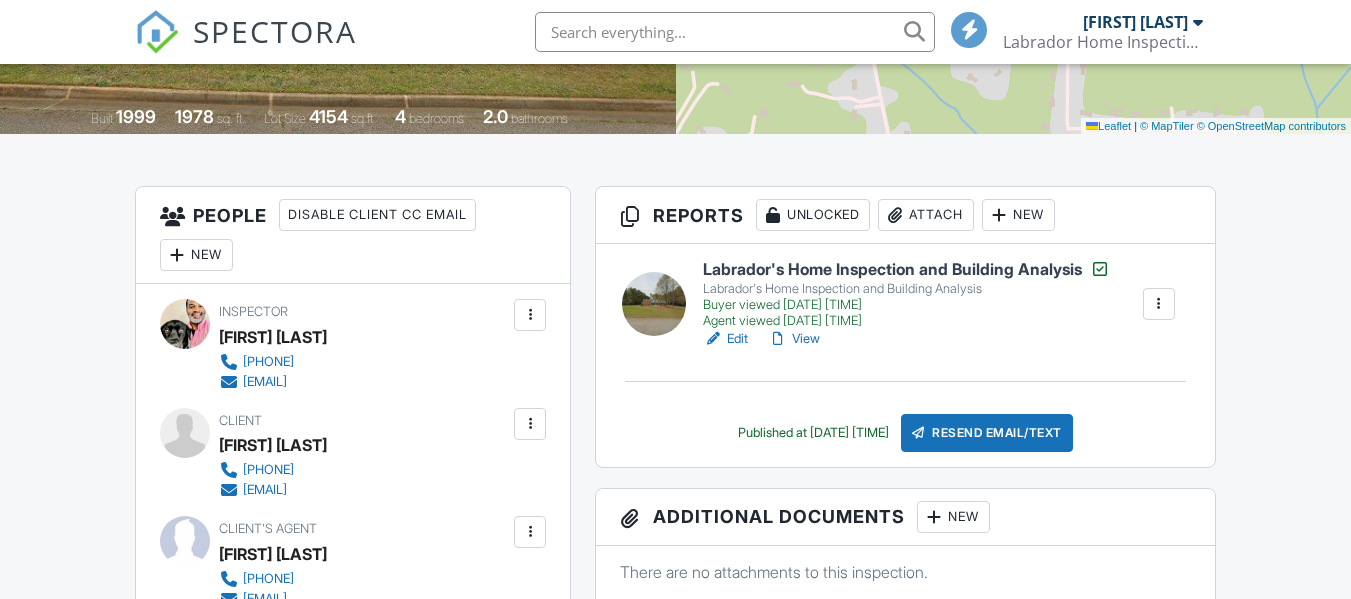 click on "View" at bounding box center [794, 339] 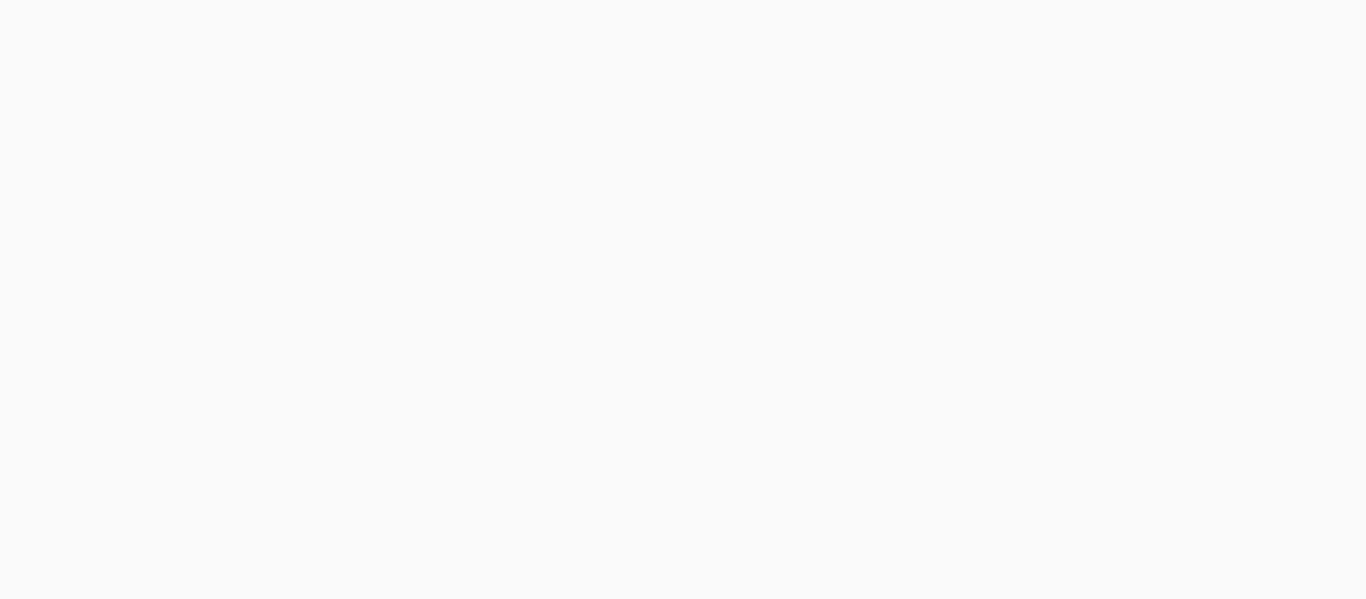 scroll, scrollTop: 0, scrollLeft: 0, axis: both 